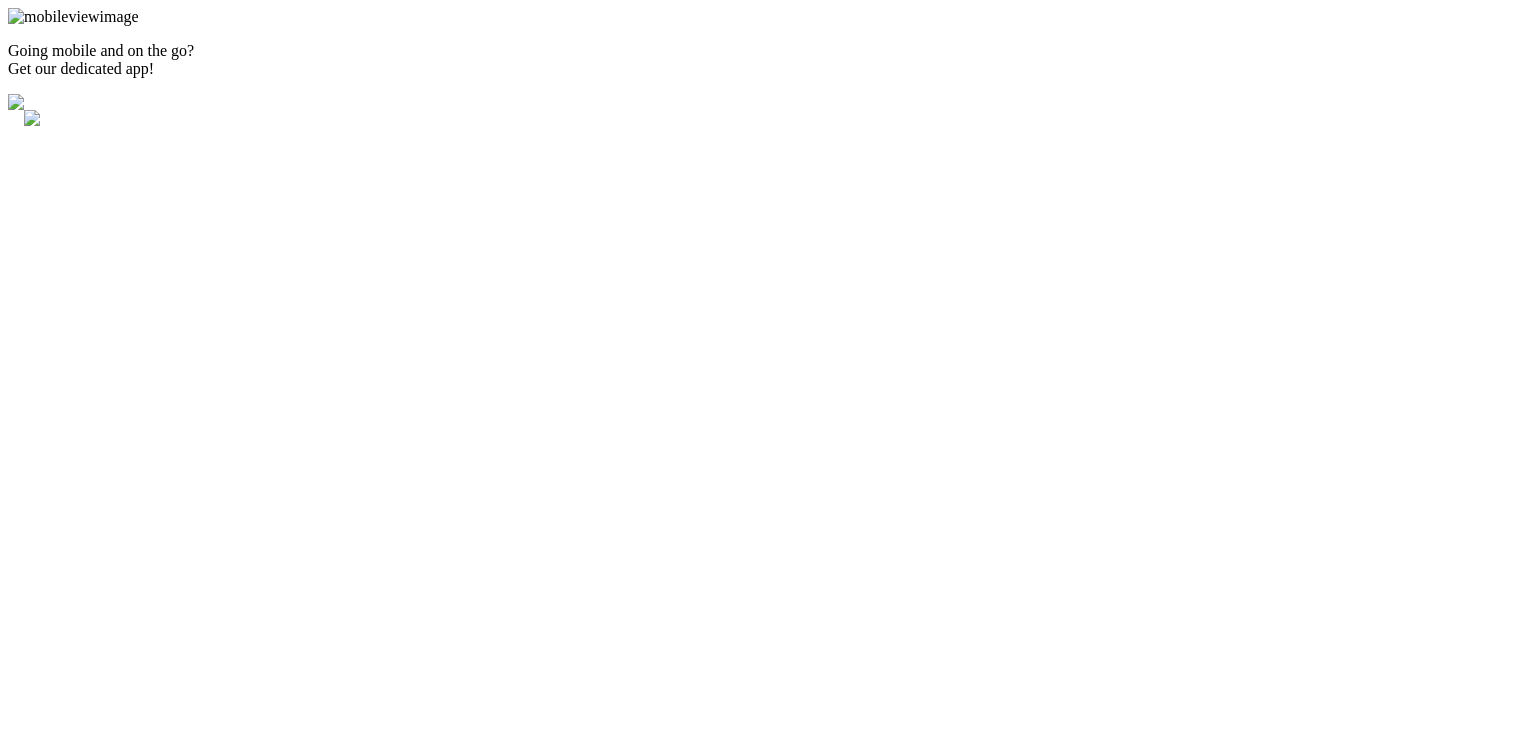 scroll, scrollTop: 0, scrollLeft: 0, axis: both 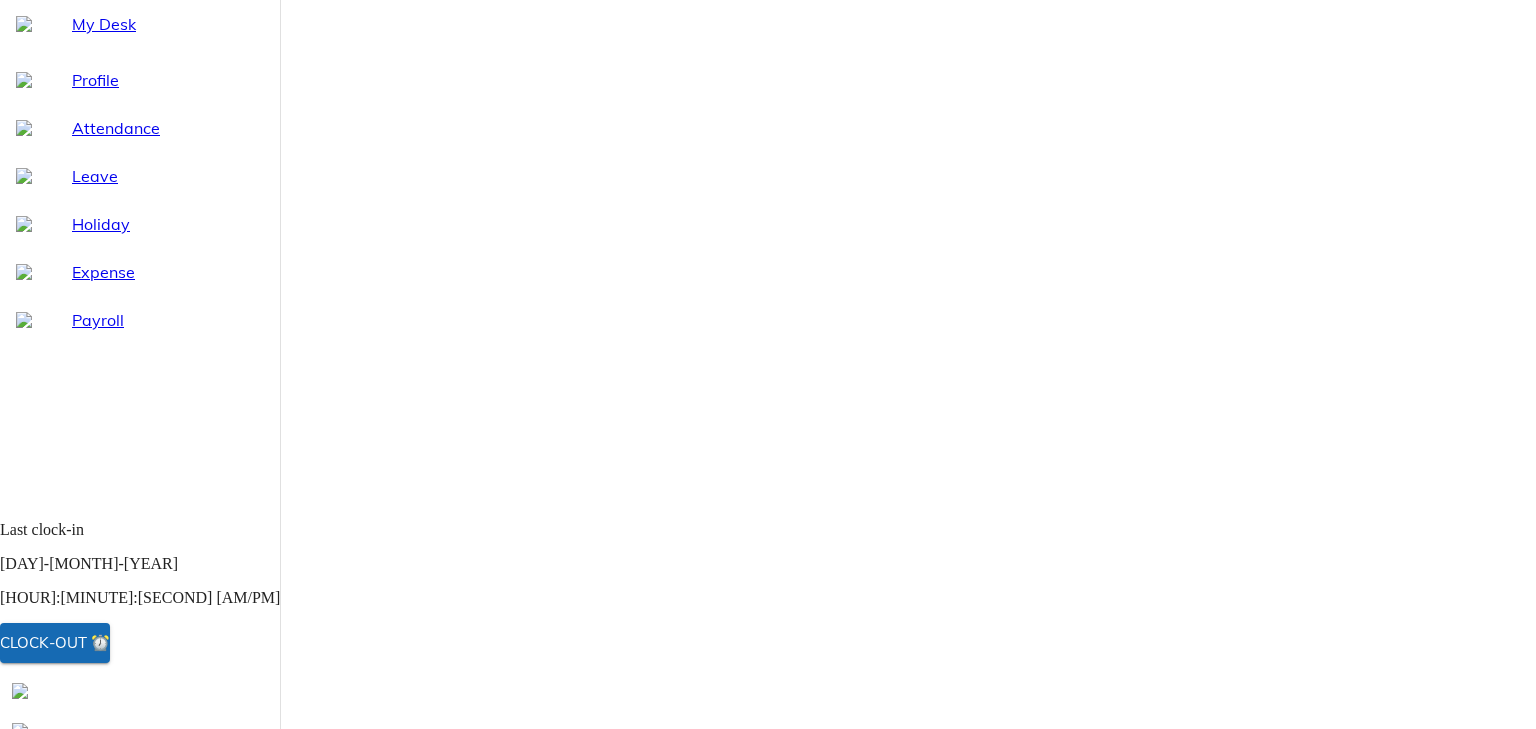 click at bounding box center [2893, 1087] 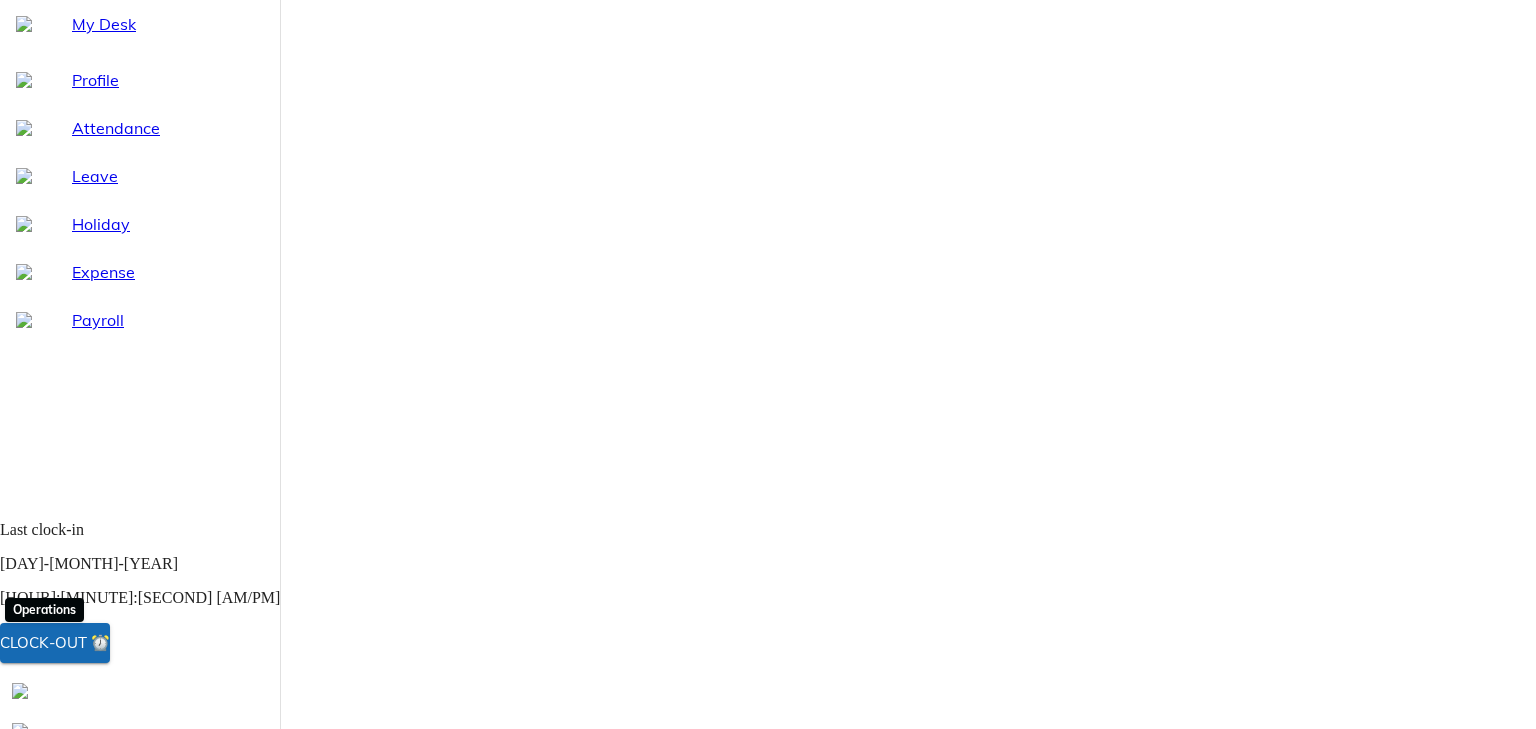 click at bounding box center (20, 811) 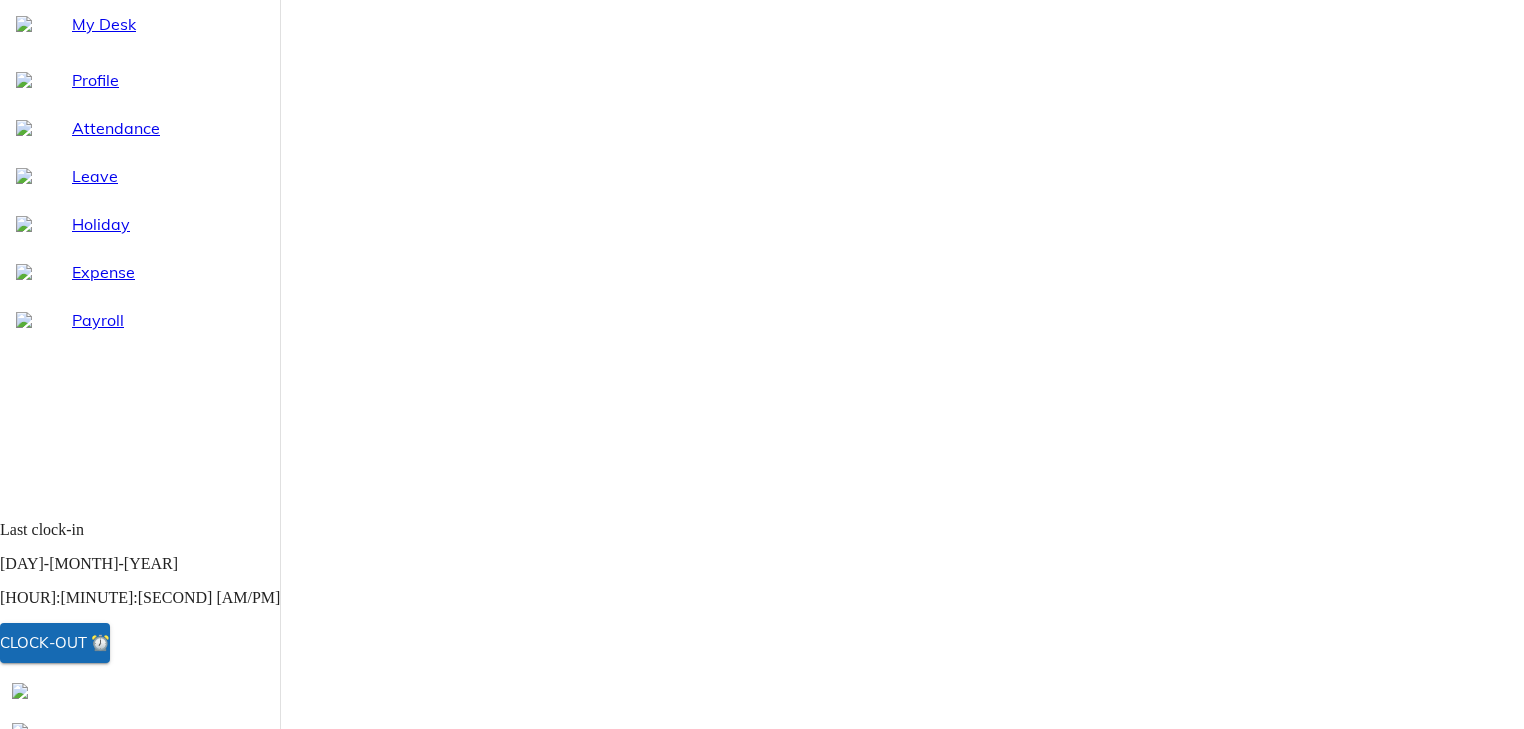 click on "Assign or update designations (aka Job Titles). You can also plan future changes in advance from this planner." at bounding box center [254, 1058] 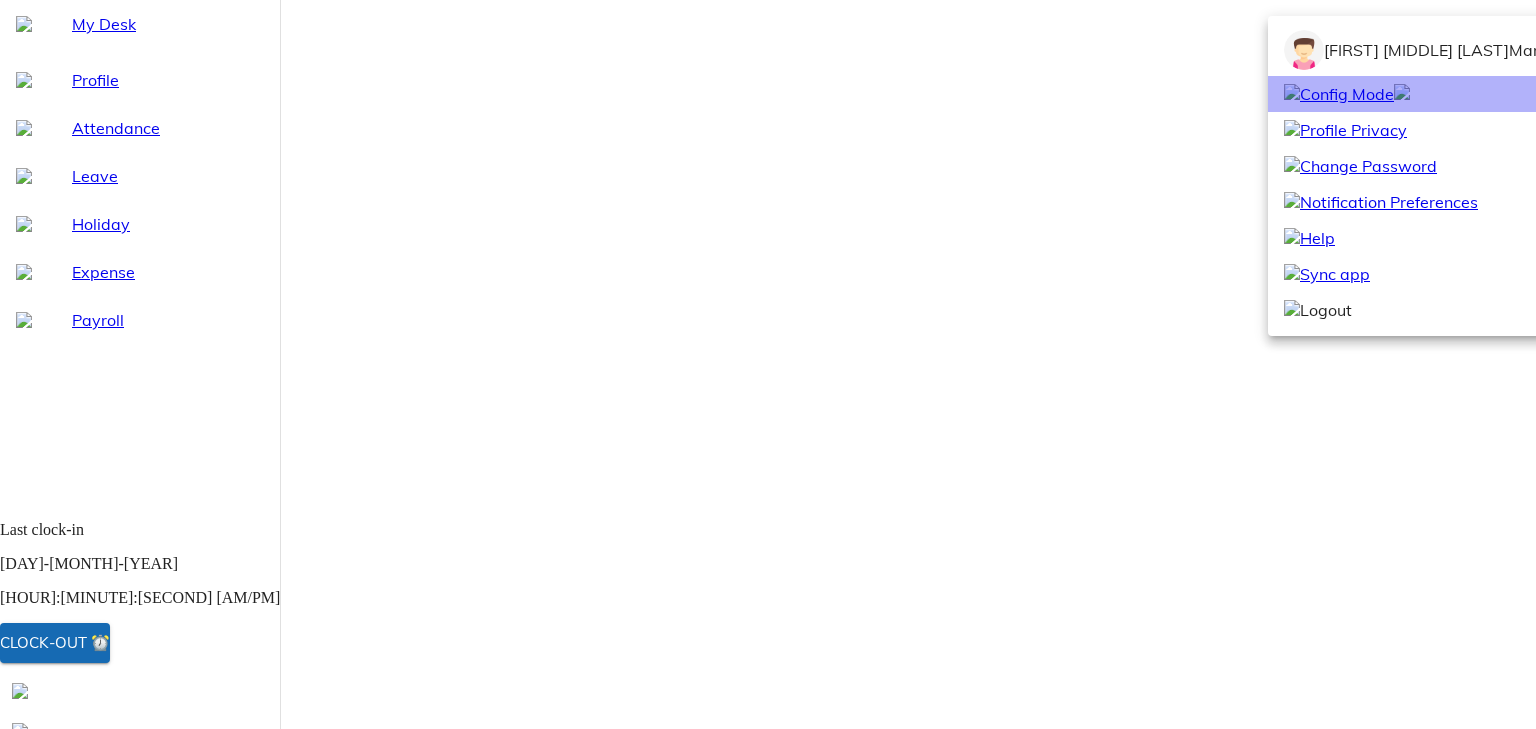 click on "Config Mode" at bounding box center [1339, 94] 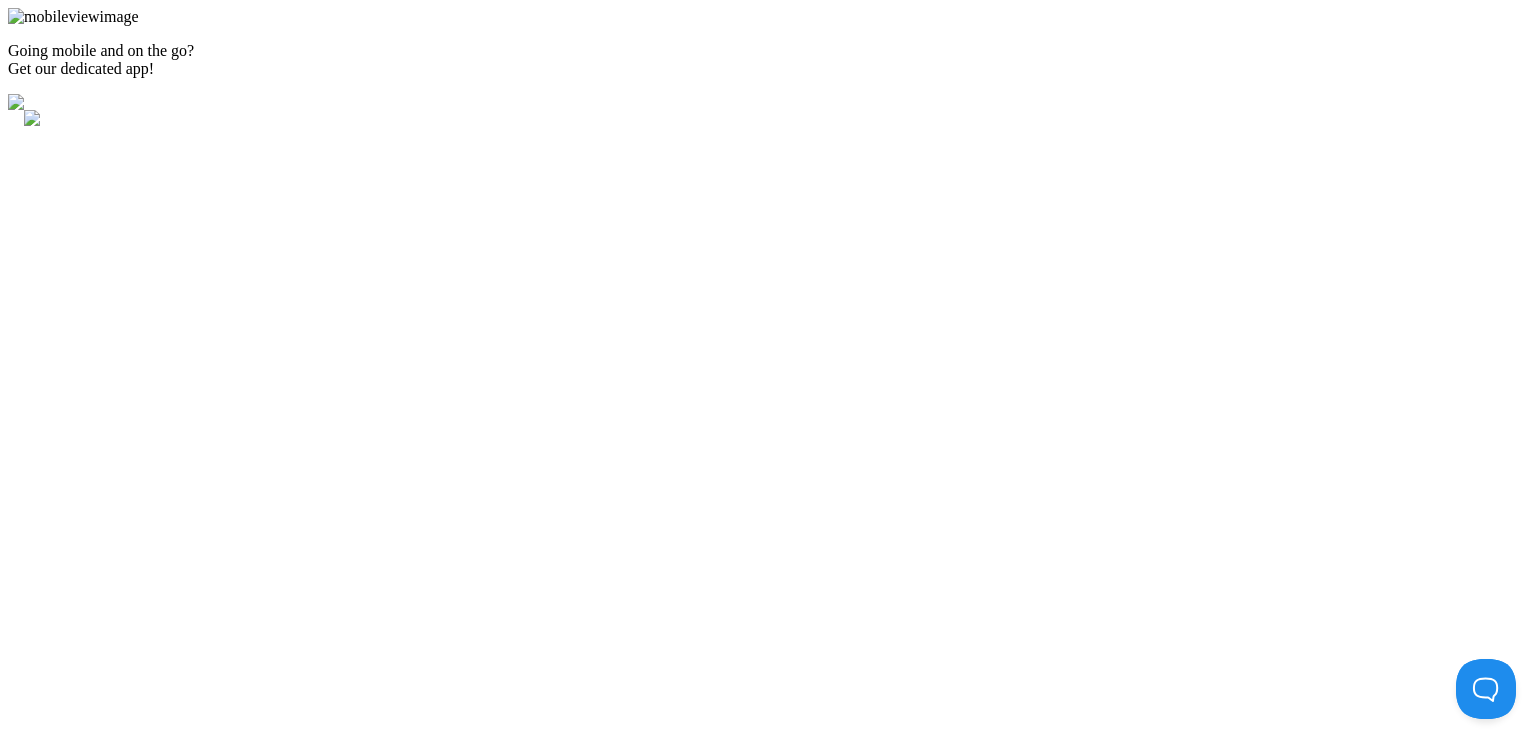 scroll, scrollTop: 0, scrollLeft: 0, axis: both 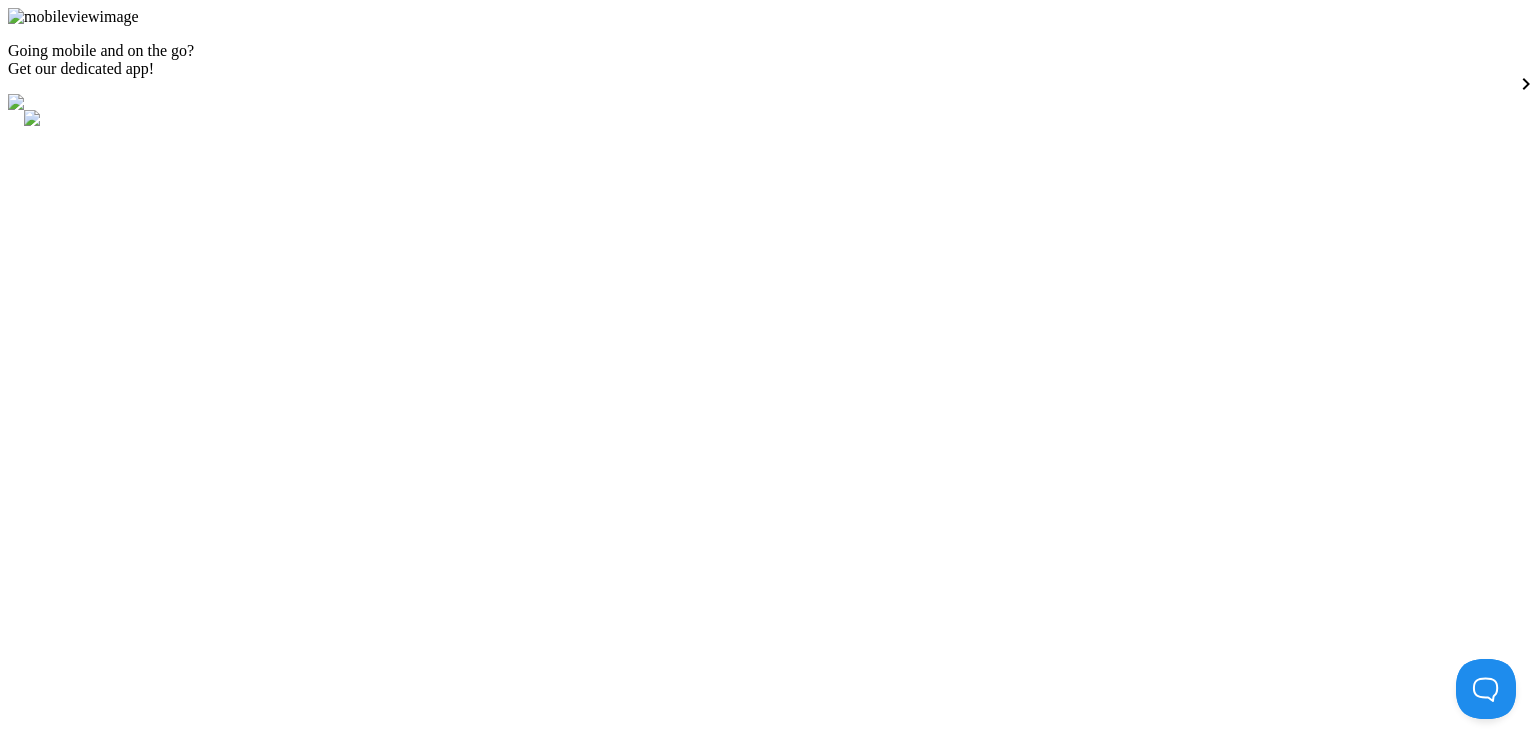 click on "filter_list" at bounding box center [30, 3827] 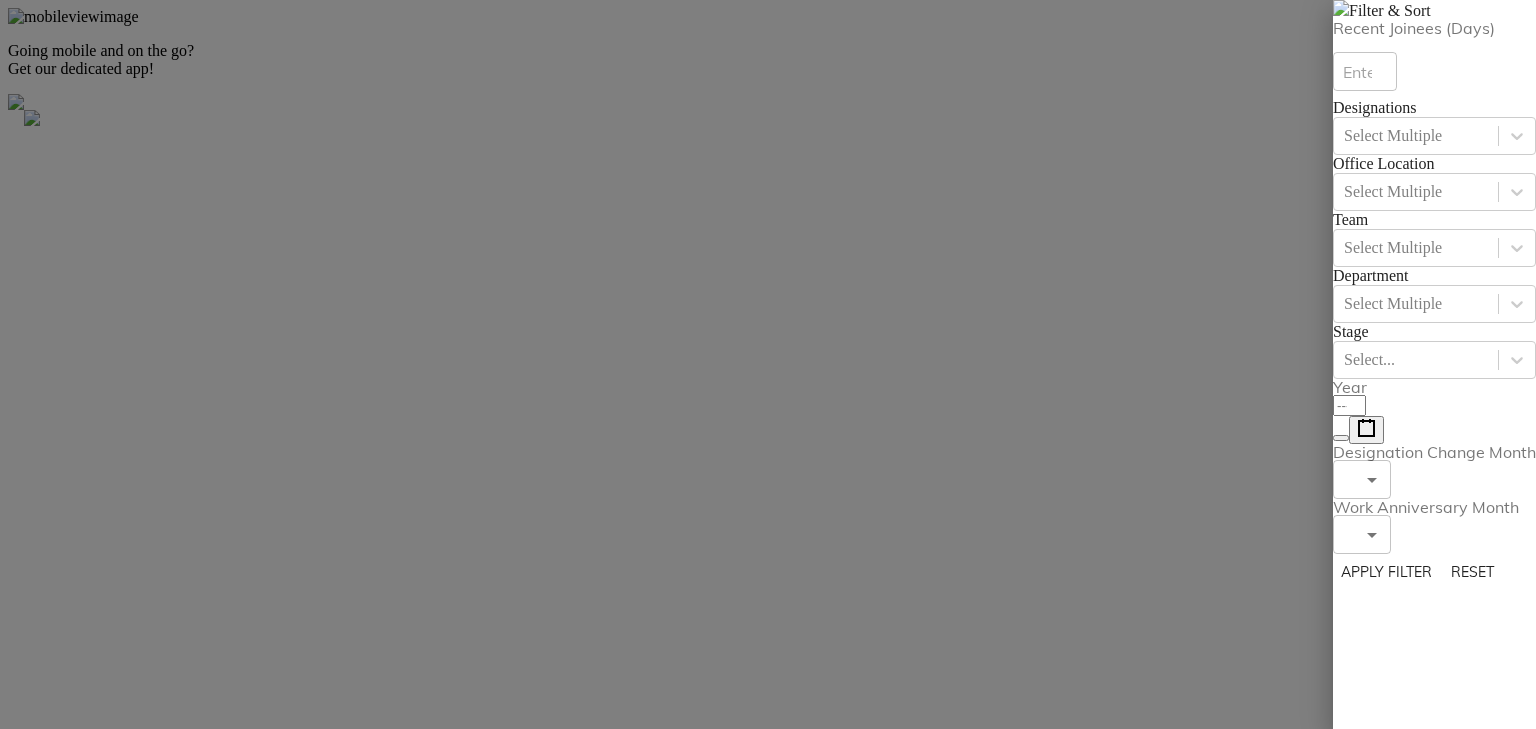 click at bounding box center [1365, 71] 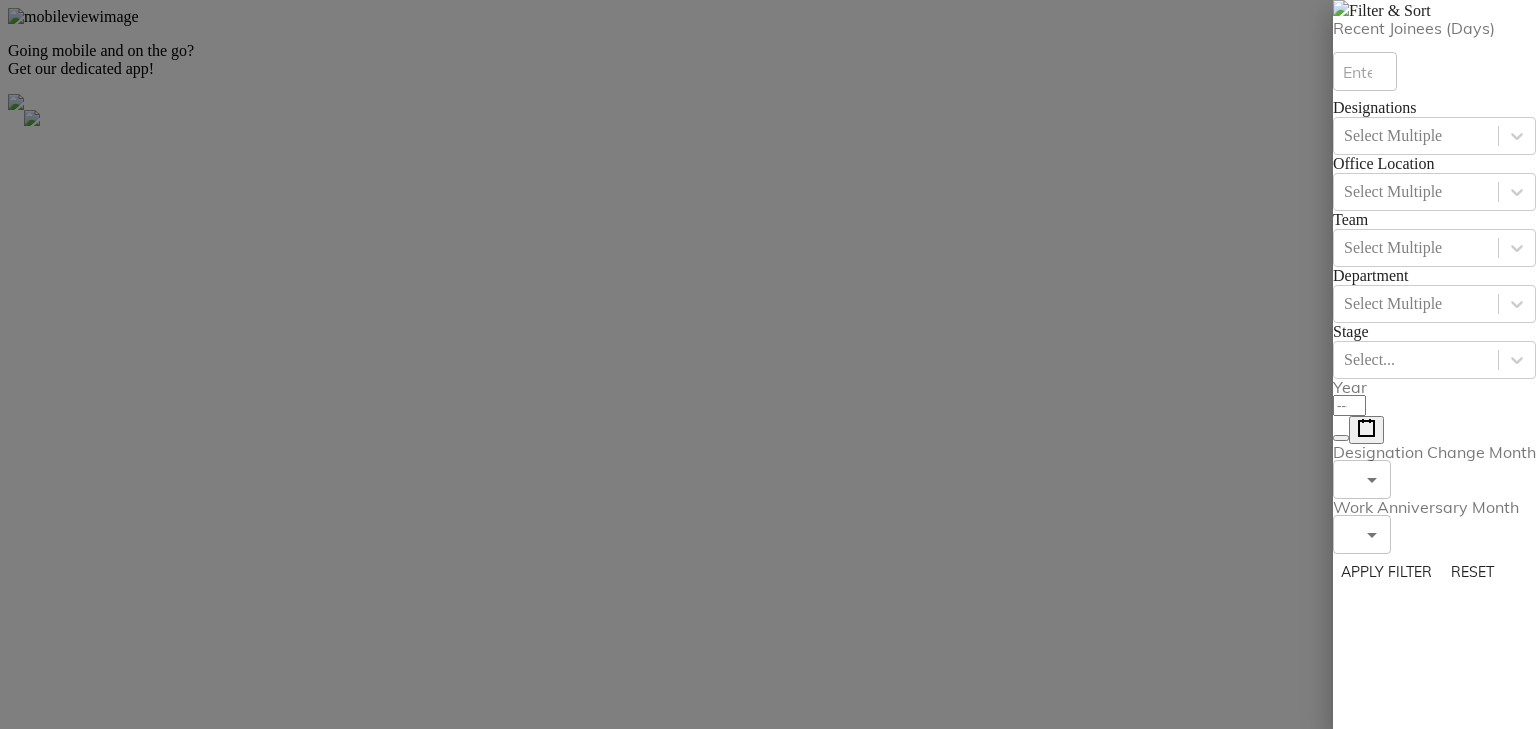click at bounding box center [768, 364] 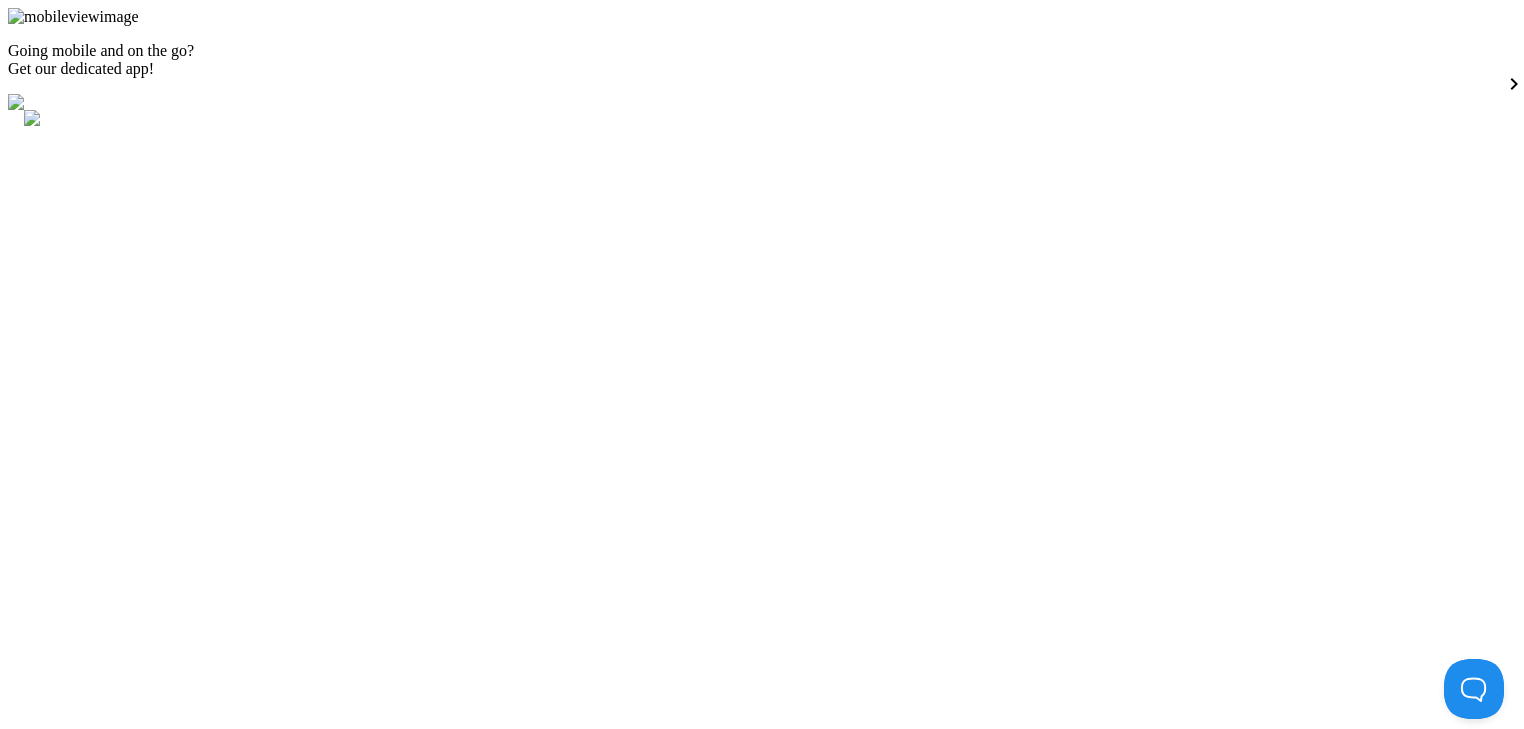click on "Des:  [DESIGNATION]" at bounding box center (195, 4607) 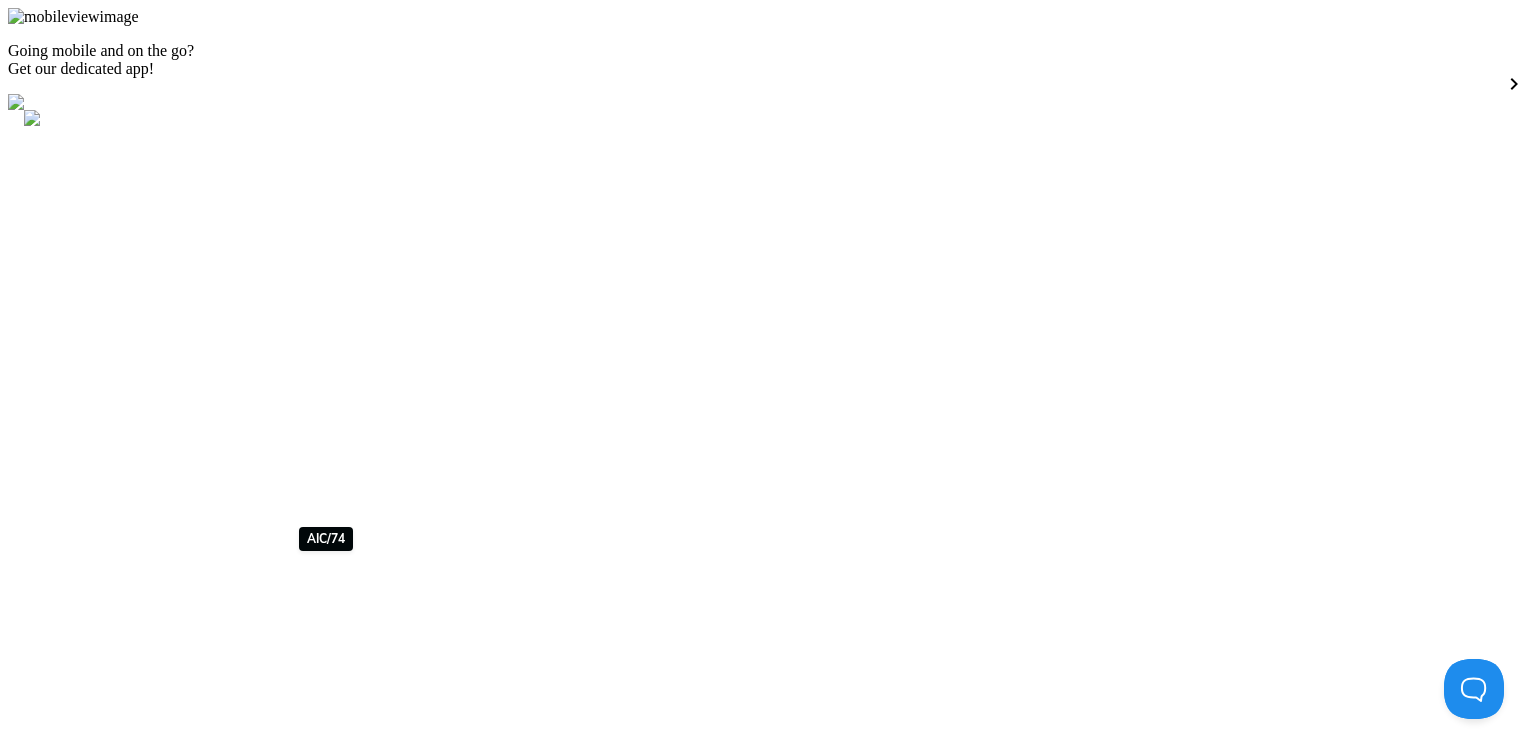 click 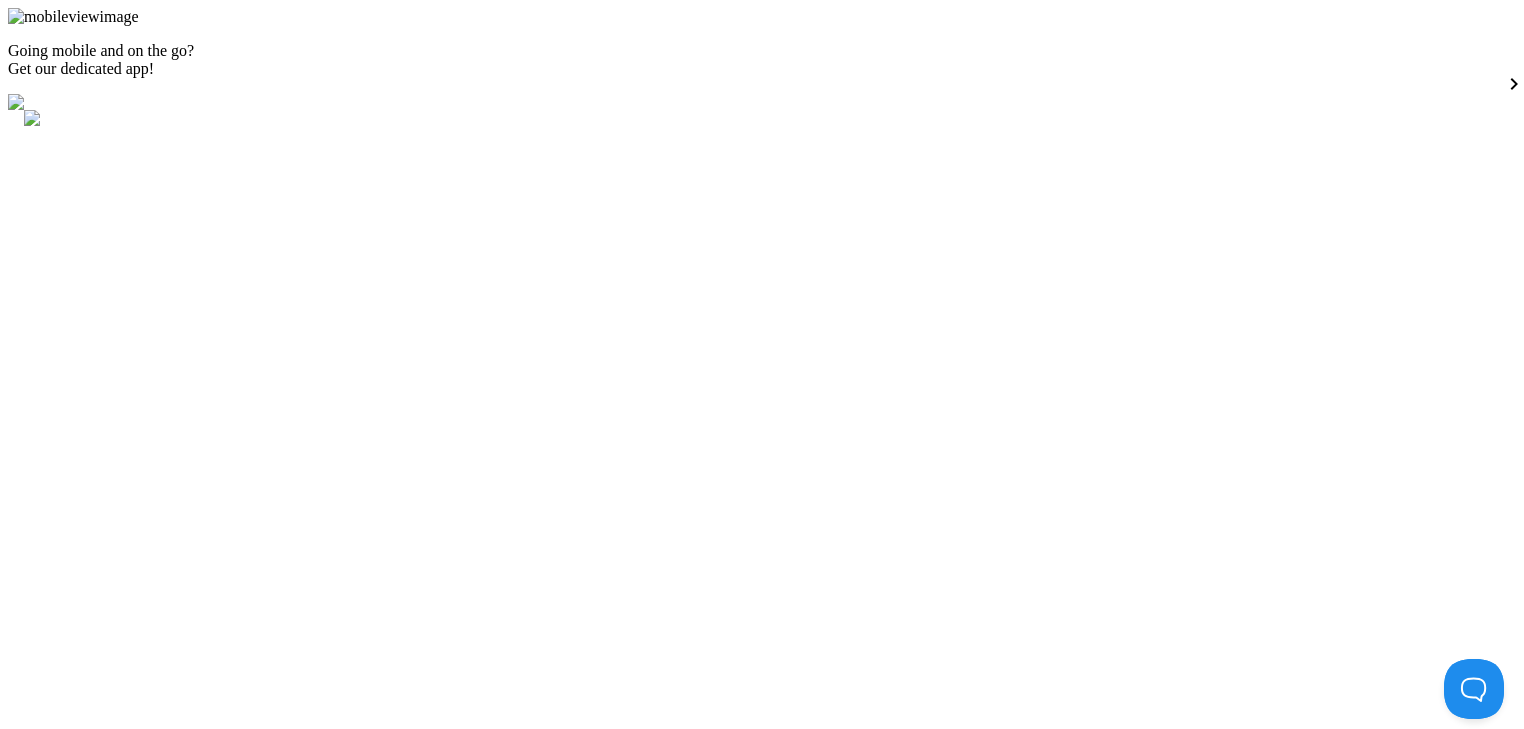 click at bounding box center [782, 8606] 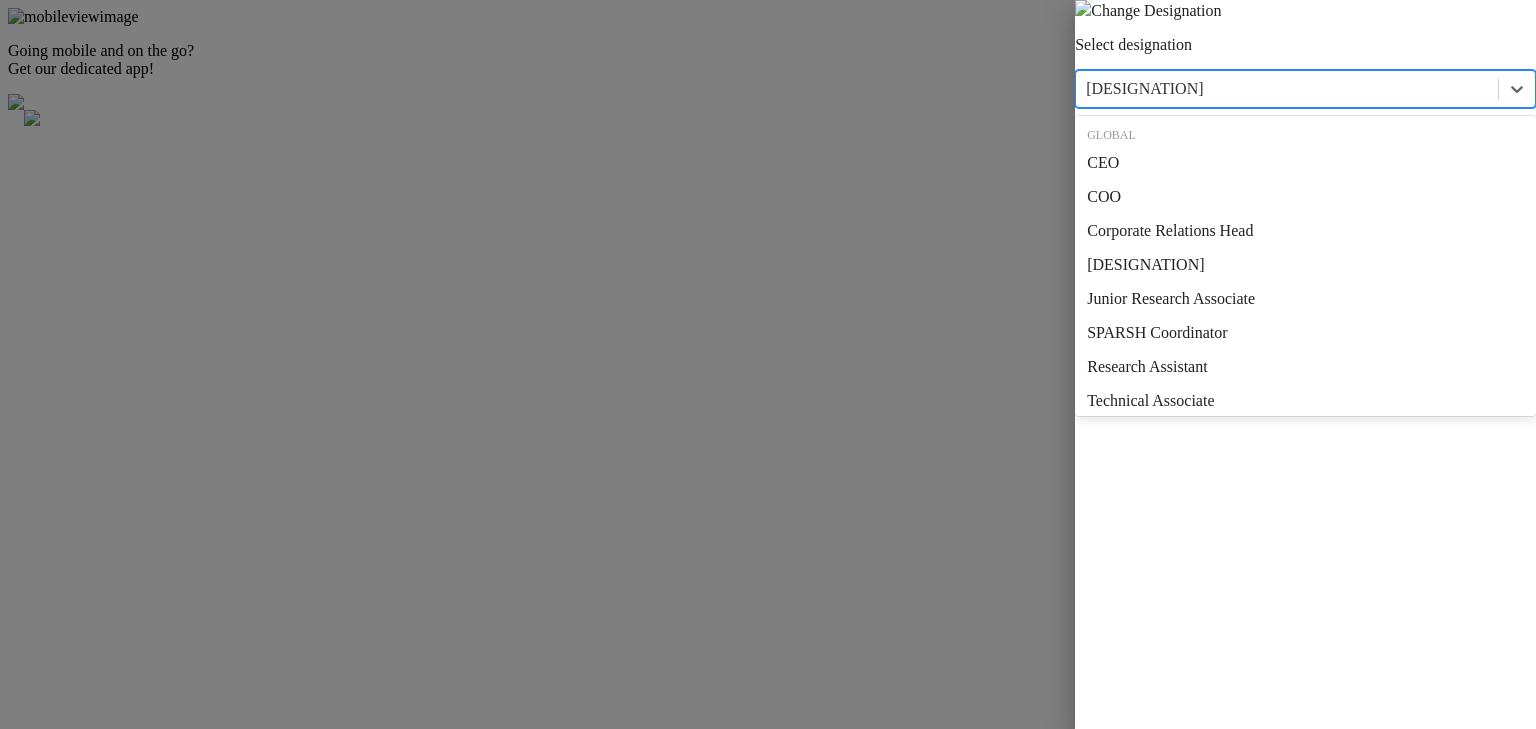 click on "[DESIGNATION]" at bounding box center (1287, 89) 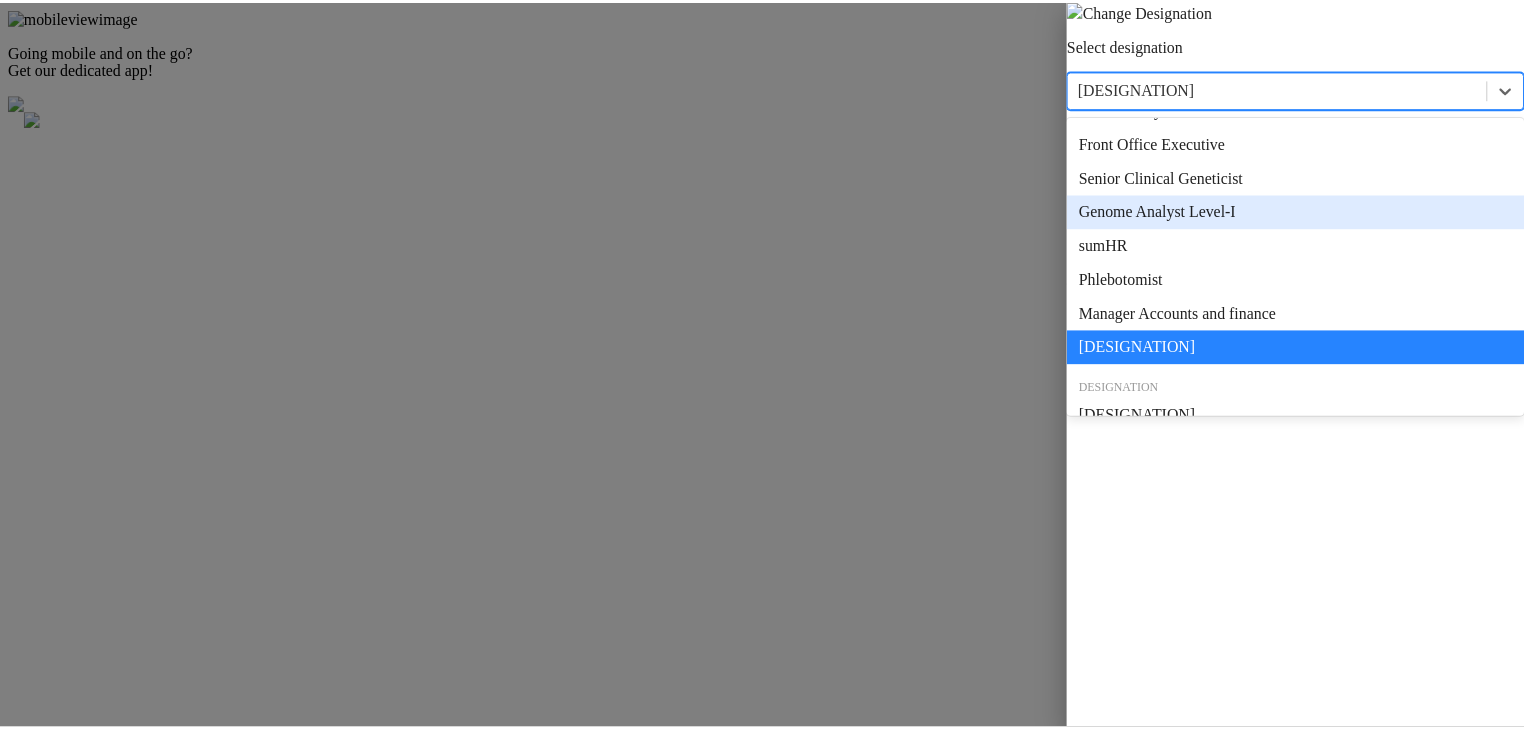 scroll, scrollTop: 532, scrollLeft: 0, axis: vertical 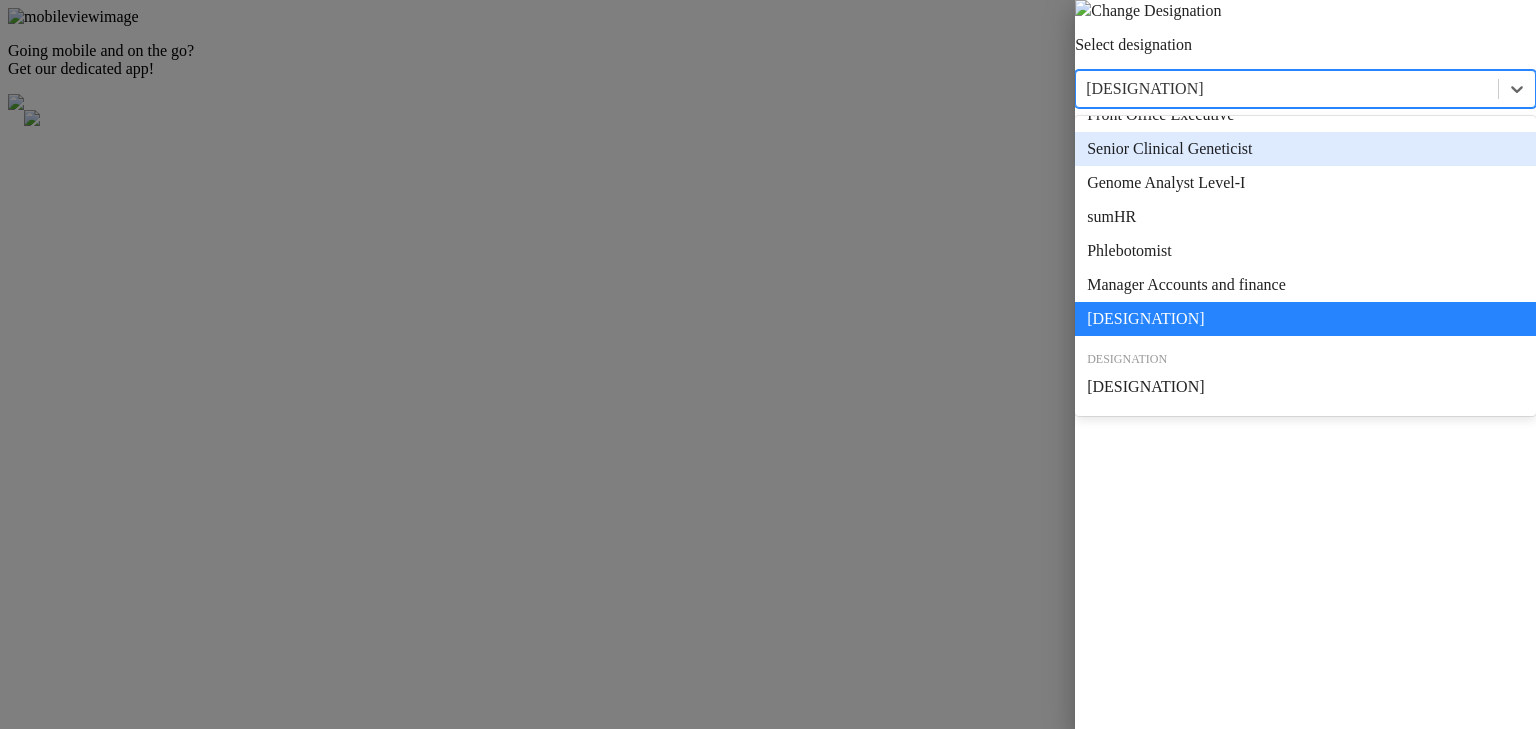 click at bounding box center [768, 364] 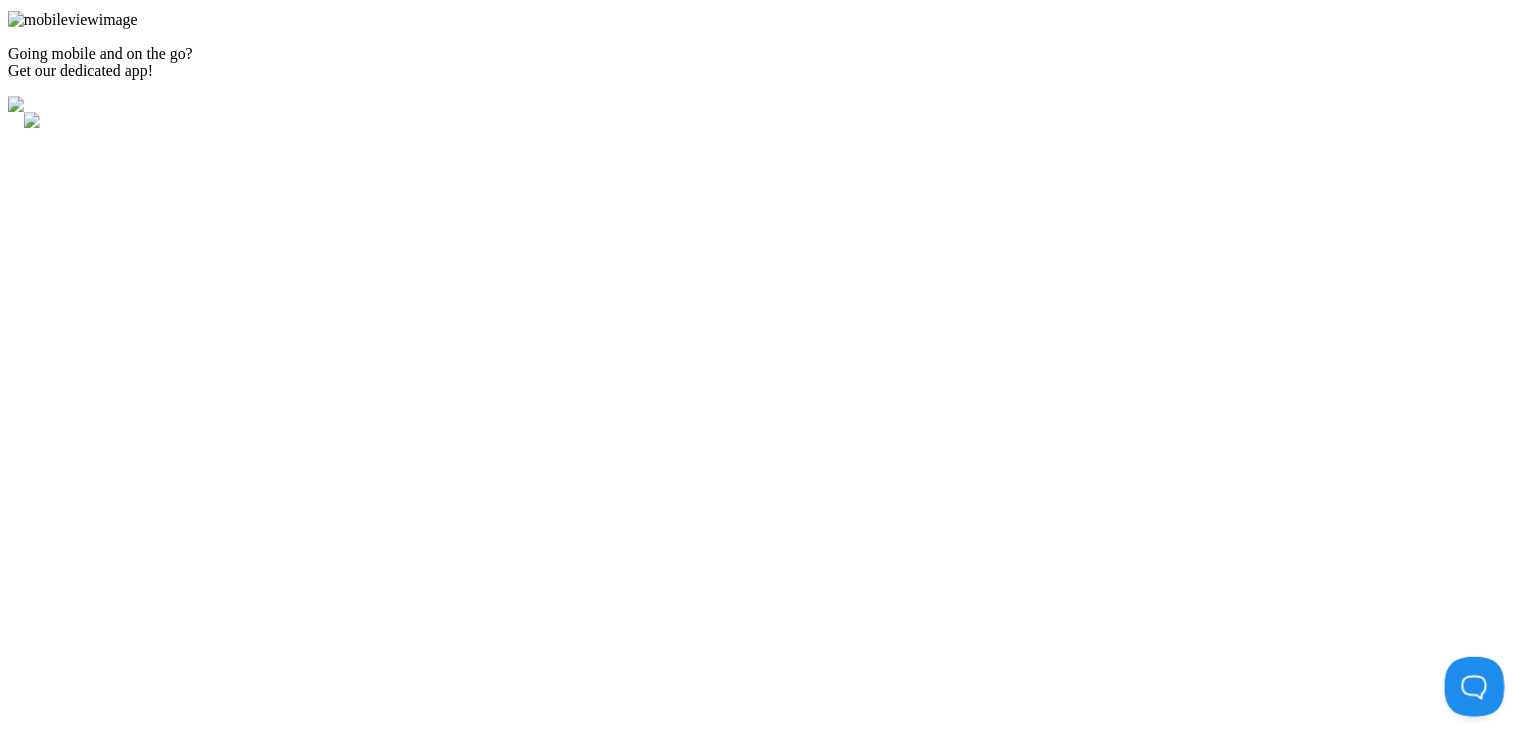 scroll, scrollTop: 0, scrollLeft: 0, axis: both 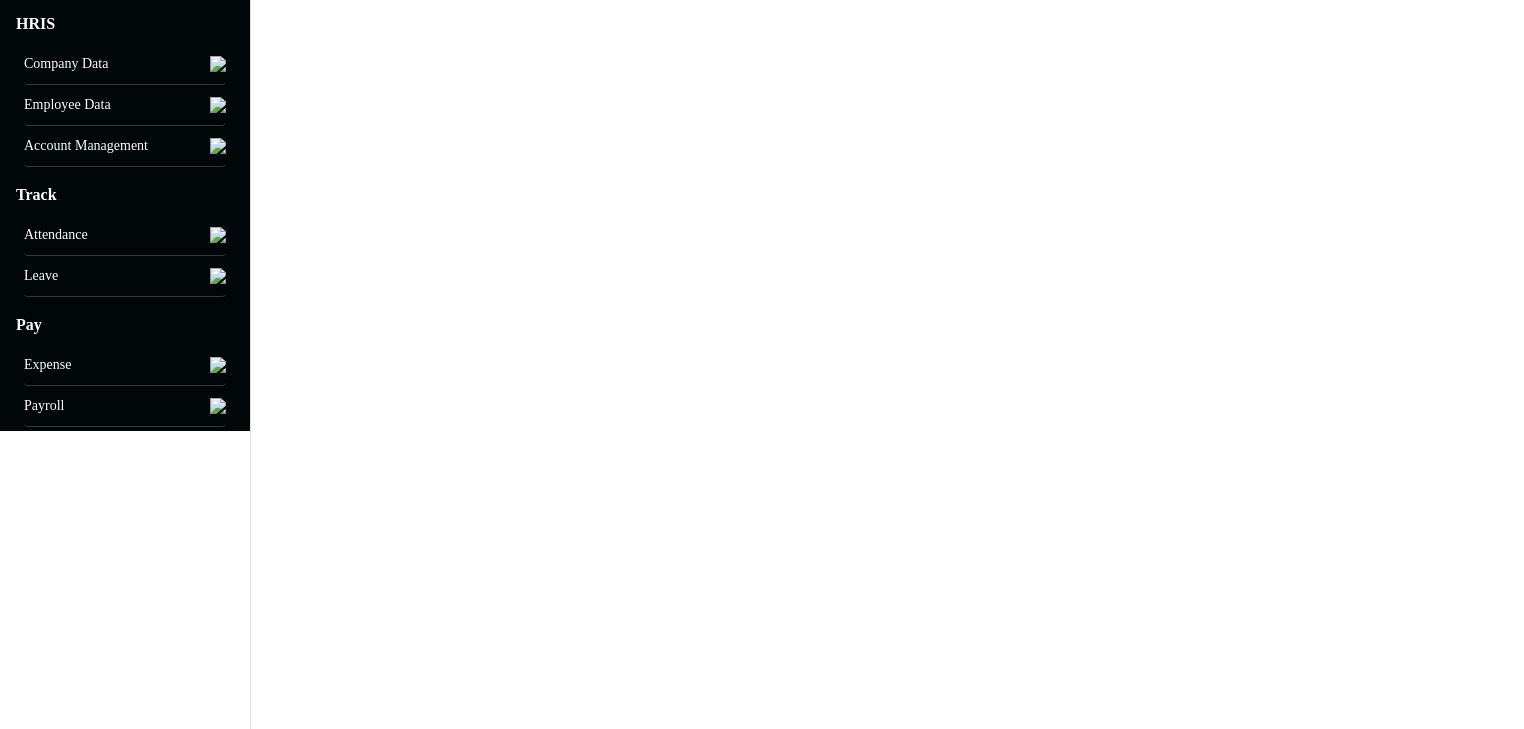 click at bounding box center (218, 64) 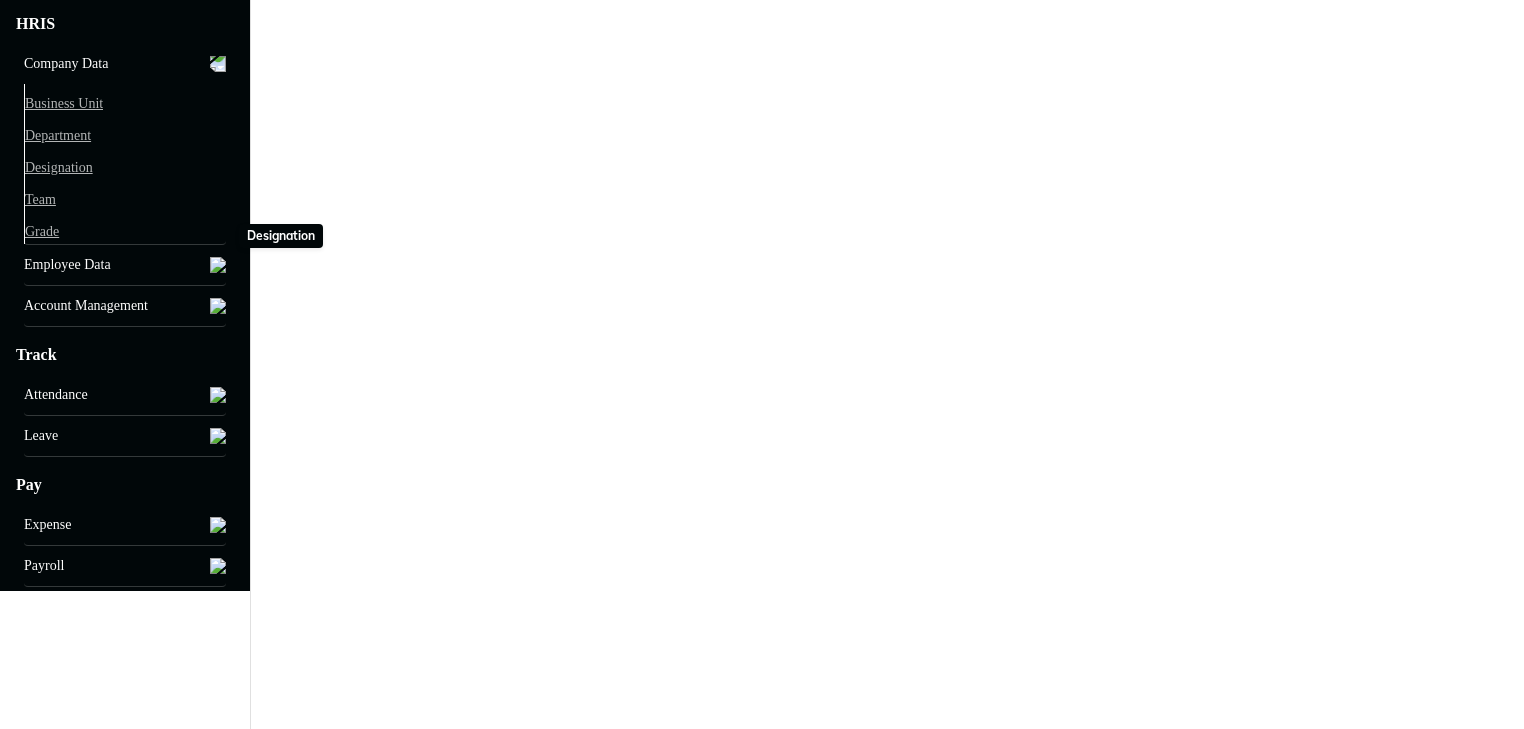 click on "Designation" at bounding box center (52, 164) 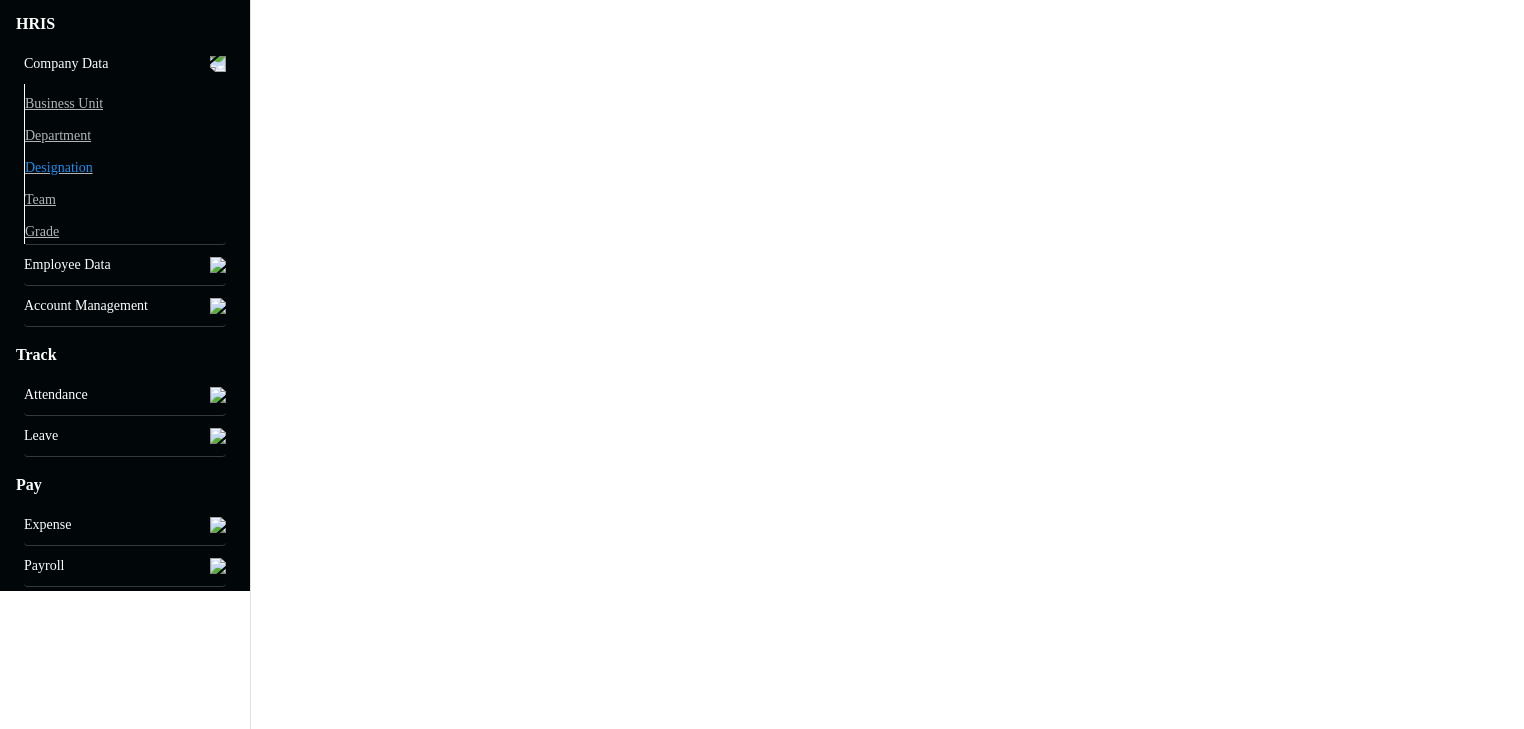 scroll, scrollTop: 635, scrollLeft: 0, axis: vertical 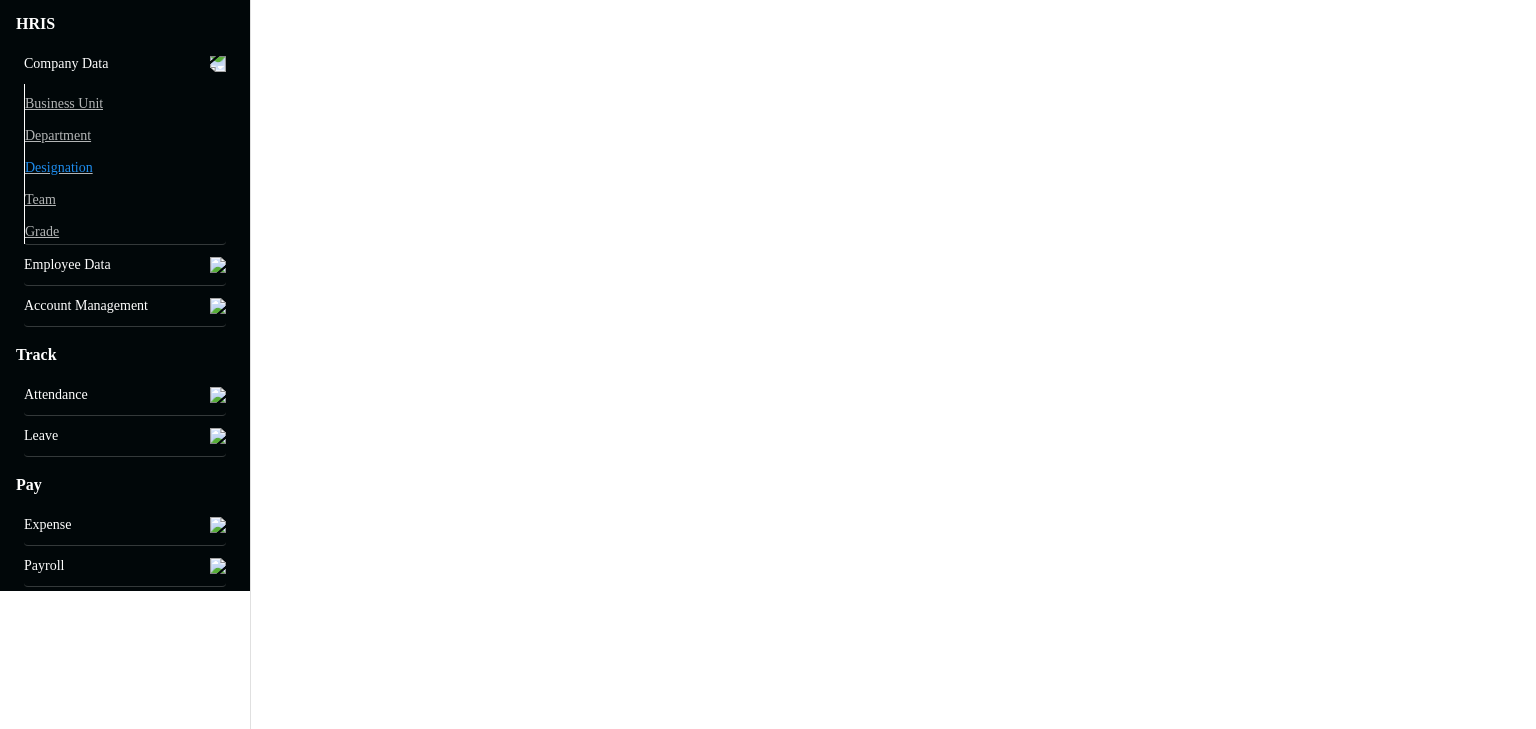 click on "Project Scientist-II" at bounding box center [893, 978] 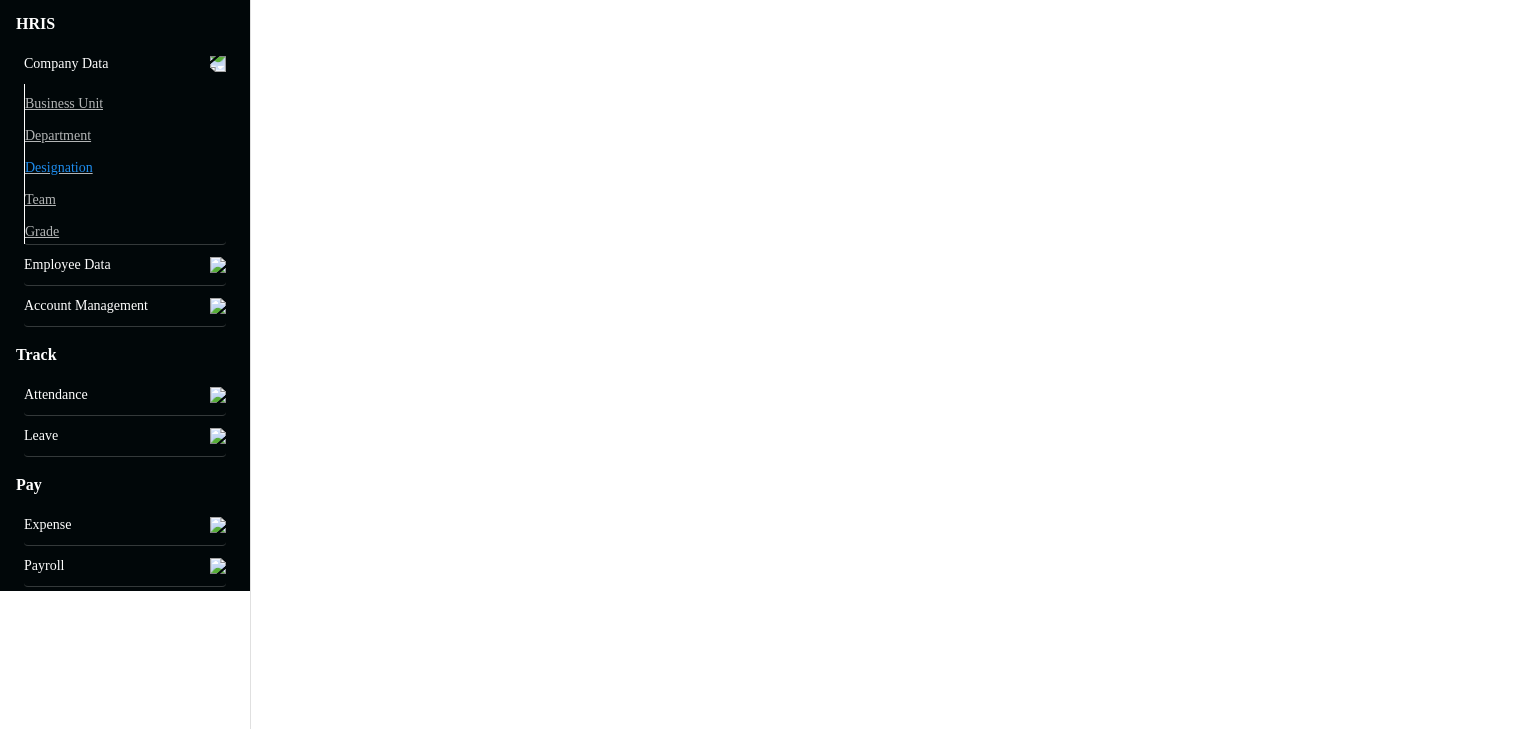 click on "Save" at bounding box center [395, 2192] 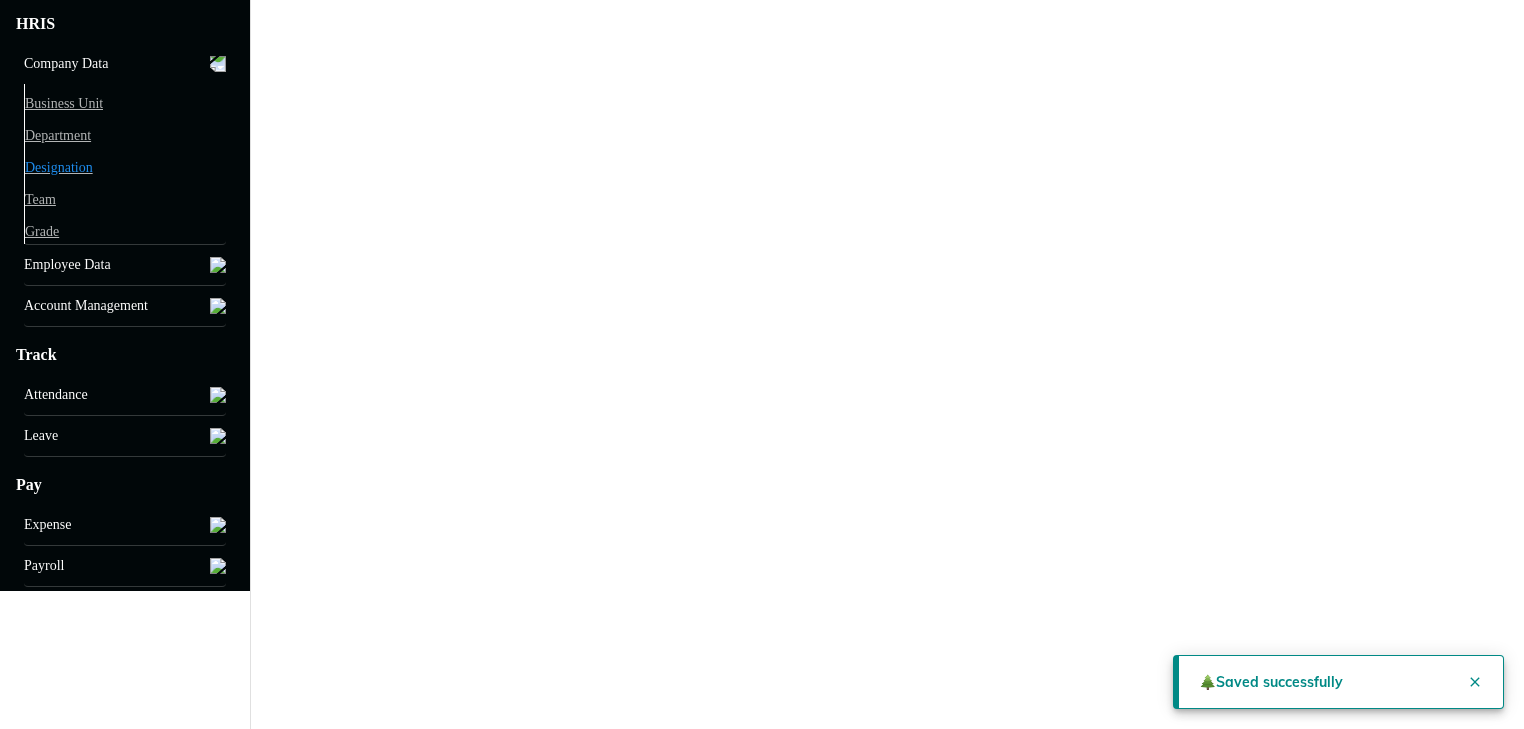 scroll, scrollTop: 992, scrollLeft: 0, axis: vertical 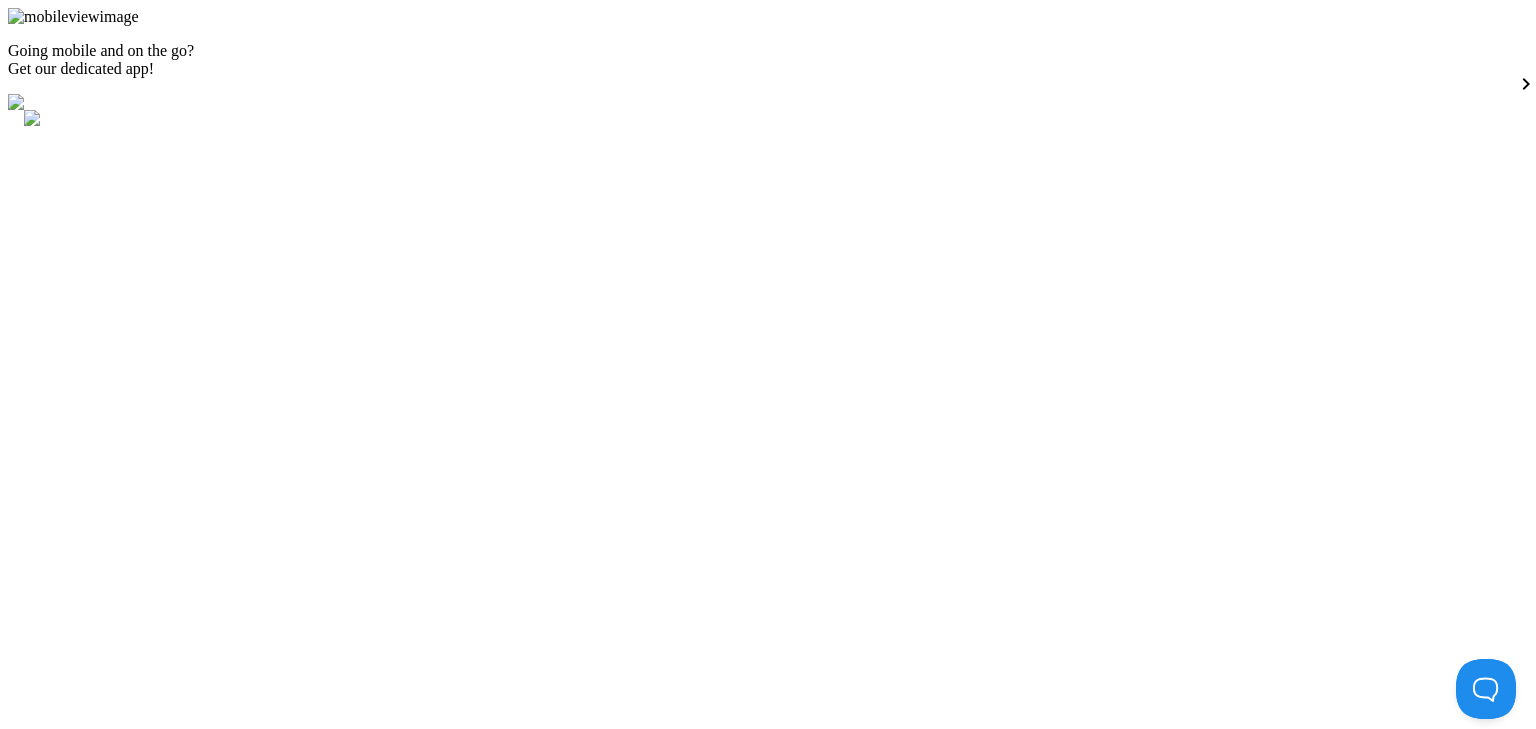click at bounding box center [768, 3887] 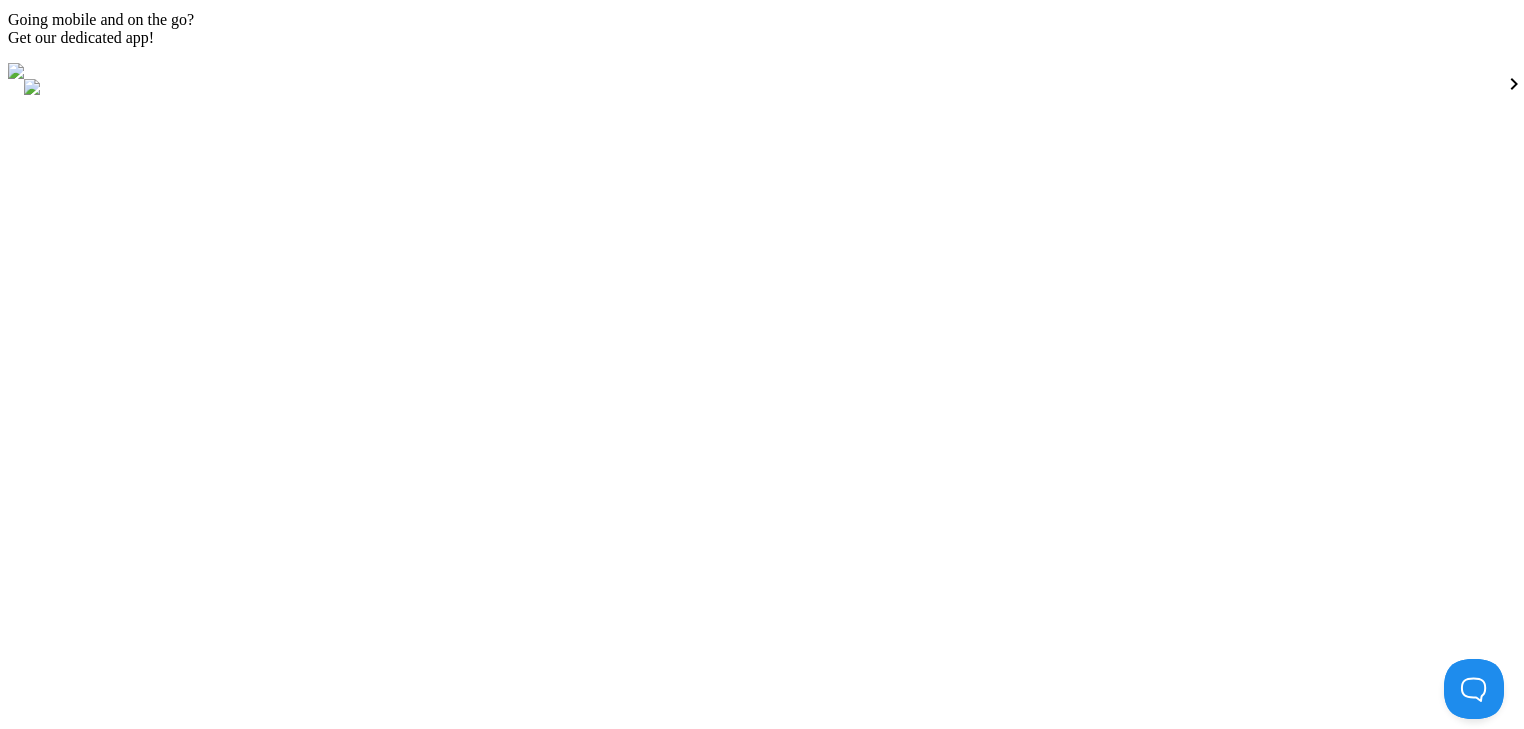 scroll, scrollTop: 26, scrollLeft: 0, axis: vertical 